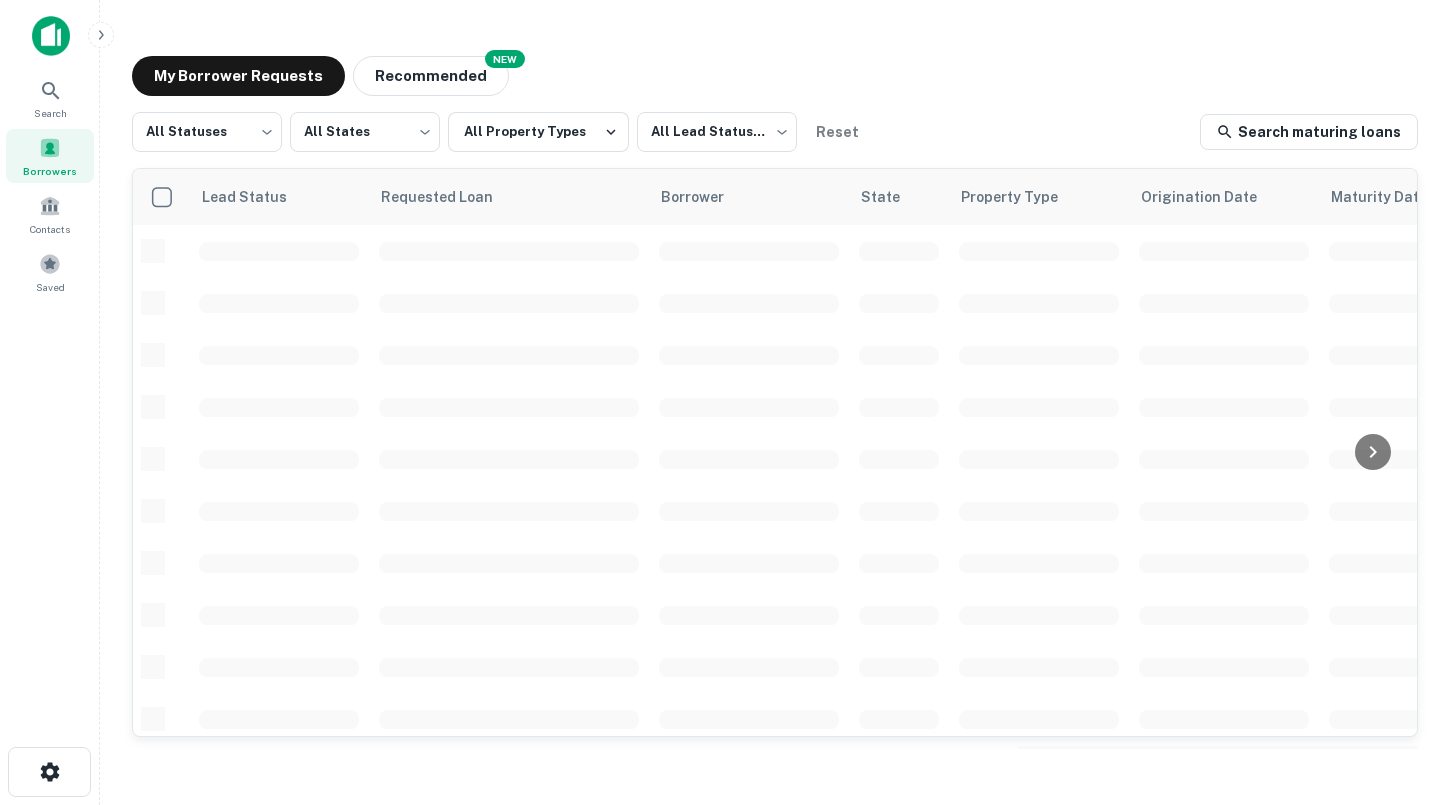 scroll, scrollTop: 0, scrollLeft: 0, axis: both 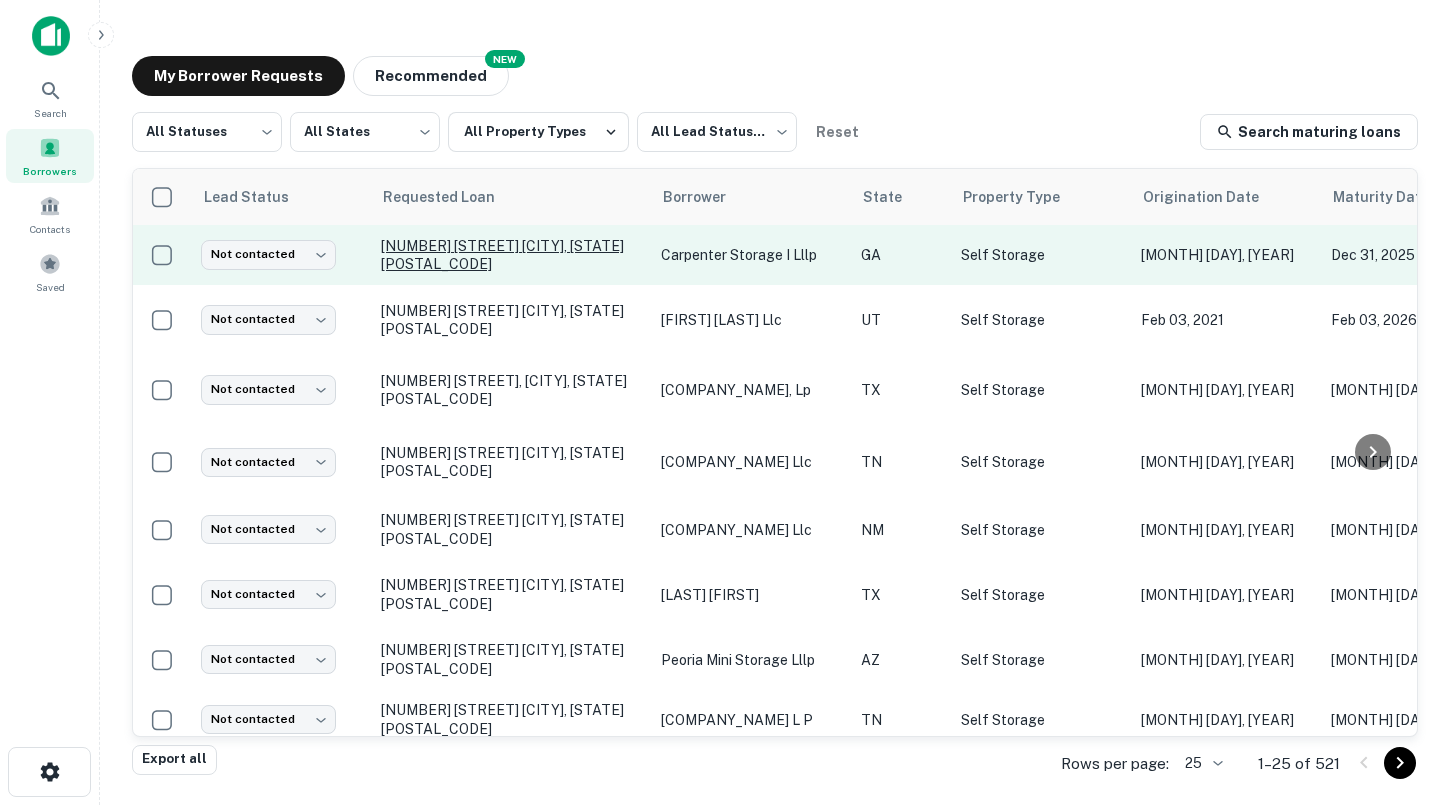 click on "[NUMBER] [STREET] [CITY], [STATE][POSTAL_CODE]" at bounding box center [511, 255] 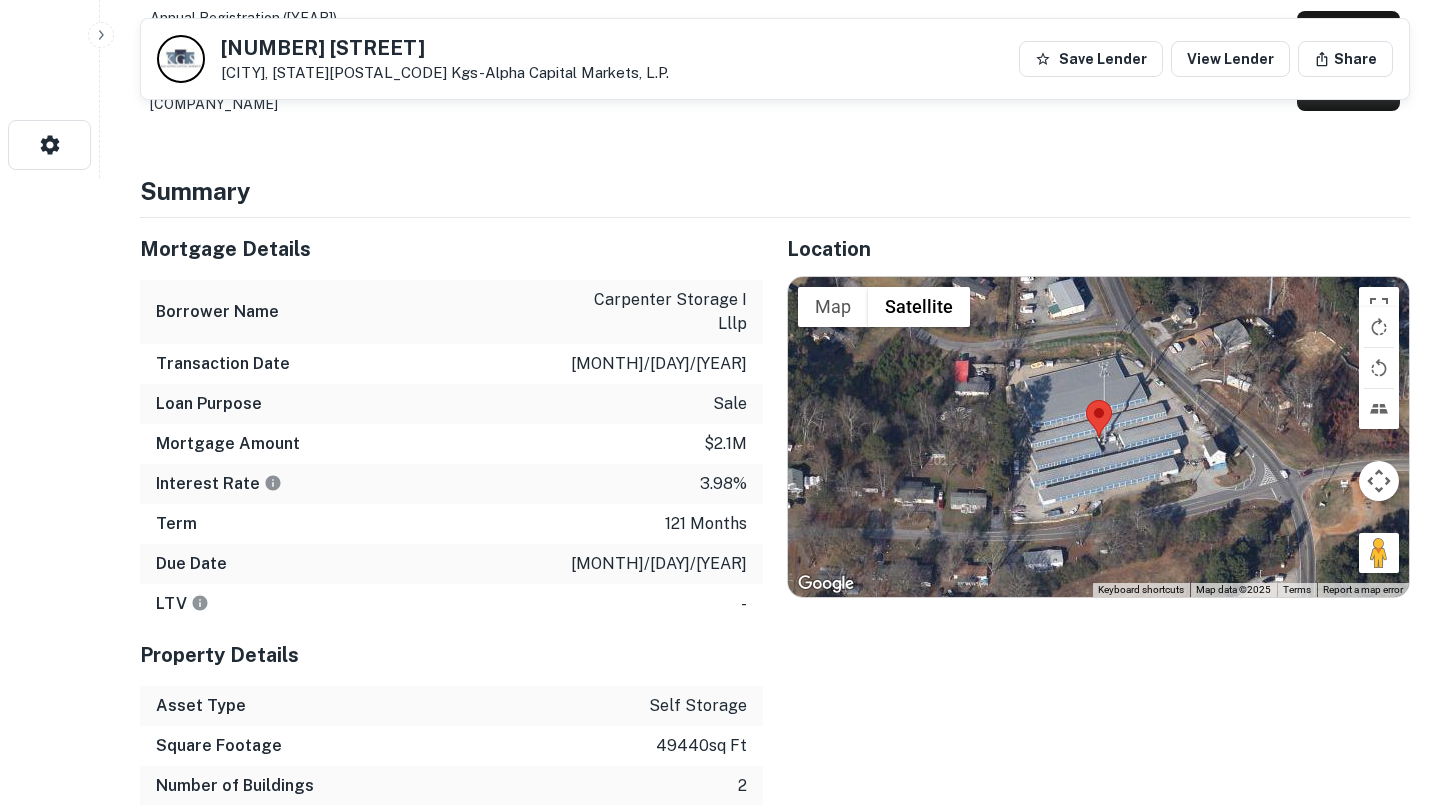 scroll, scrollTop: 688, scrollLeft: 0, axis: vertical 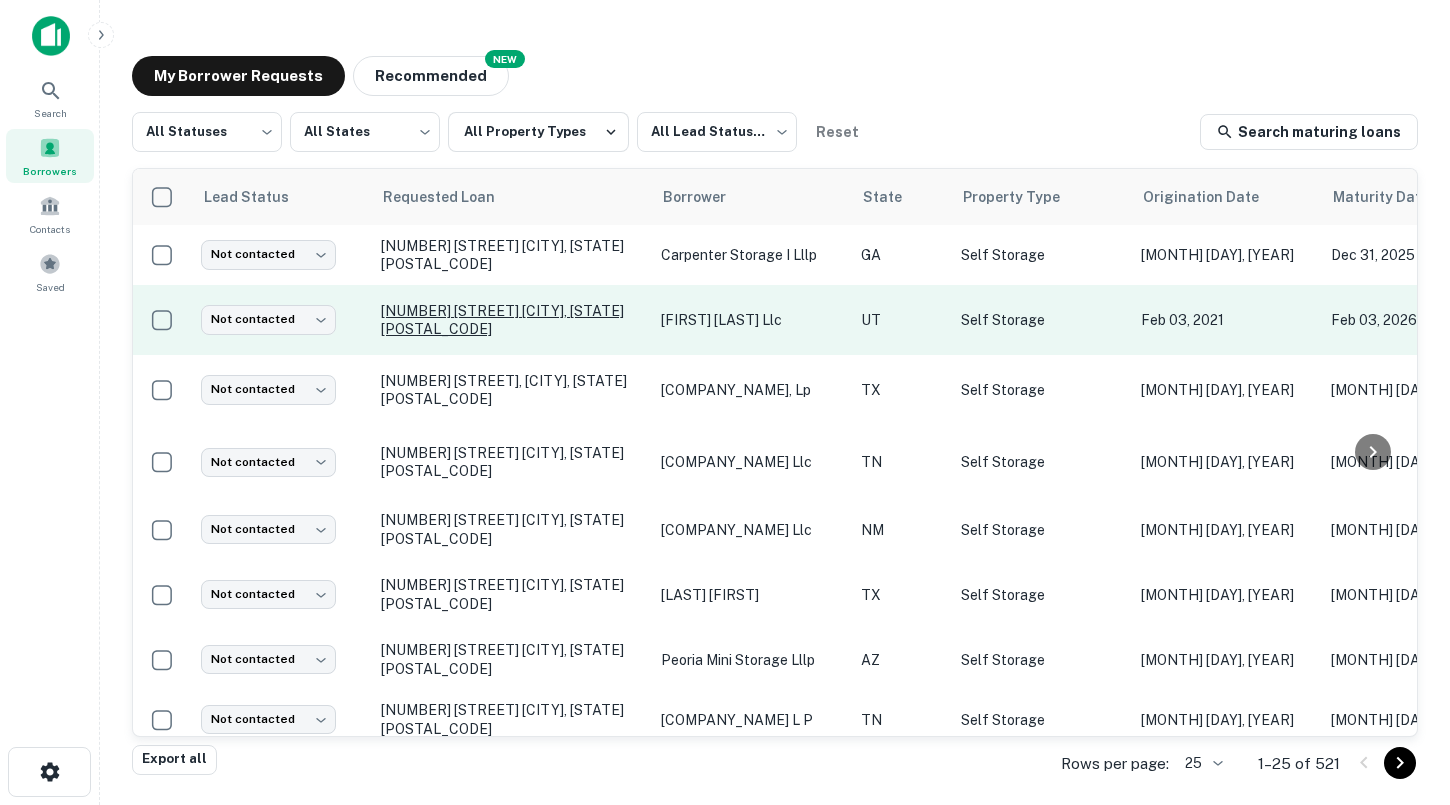 click on "[NUMBER] [STREET] [CITY], [STATE][POSTAL_CODE]" at bounding box center (511, 320) 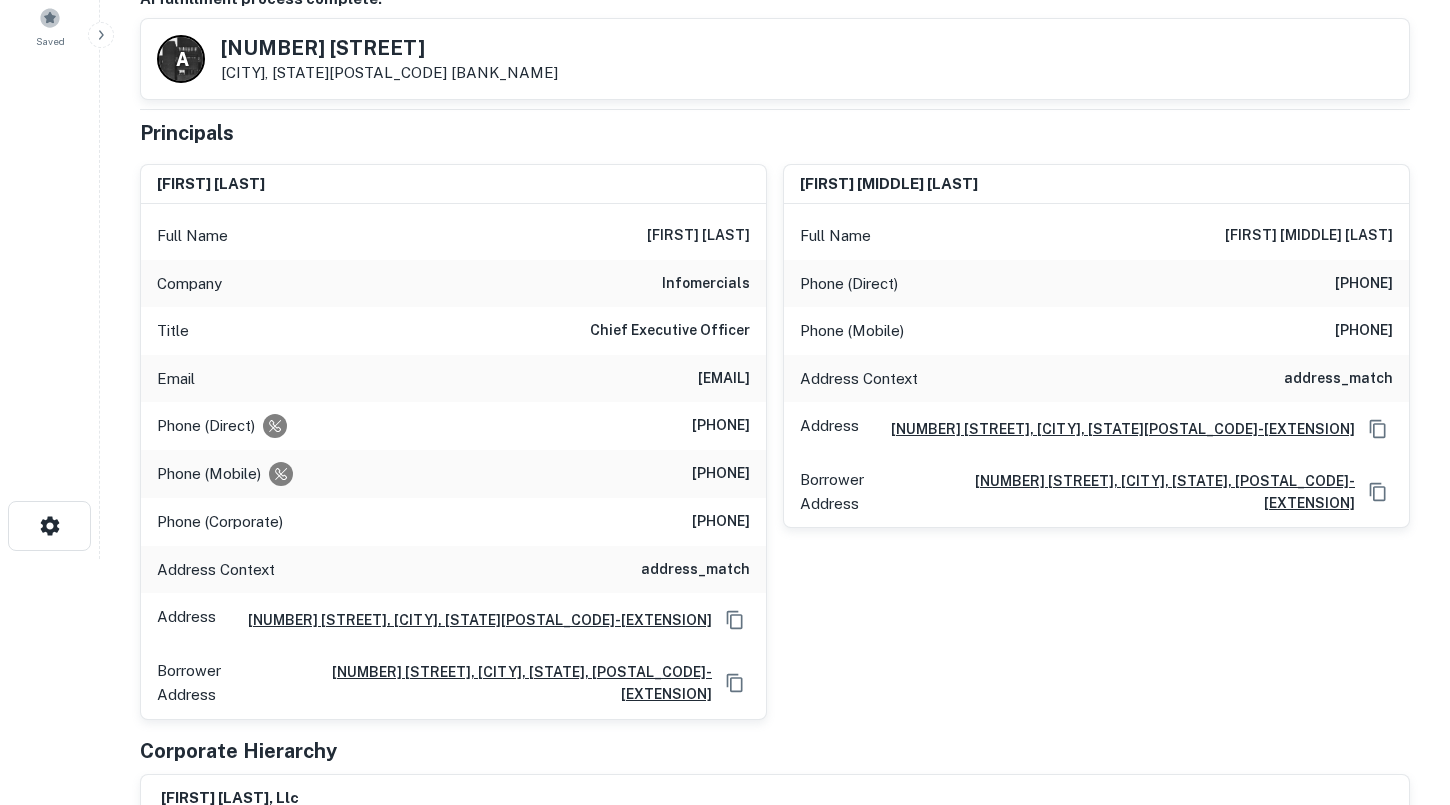 scroll, scrollTop: 244, scrollLeft: 0, axis: vertical 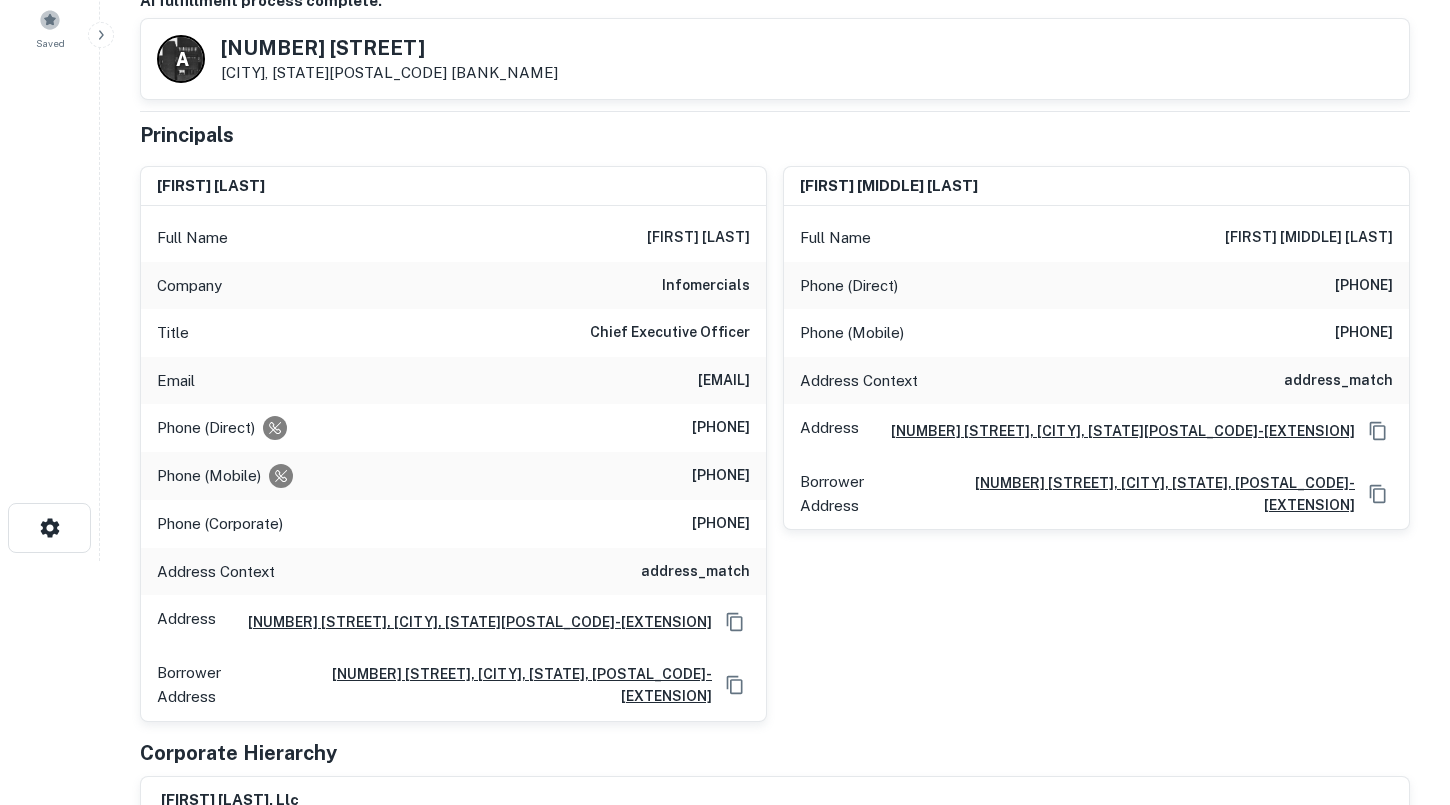drag, startPoint x: 574, startPoint y: 383, endPoint x: 755, endPoint y: 382, distance: 181.00276 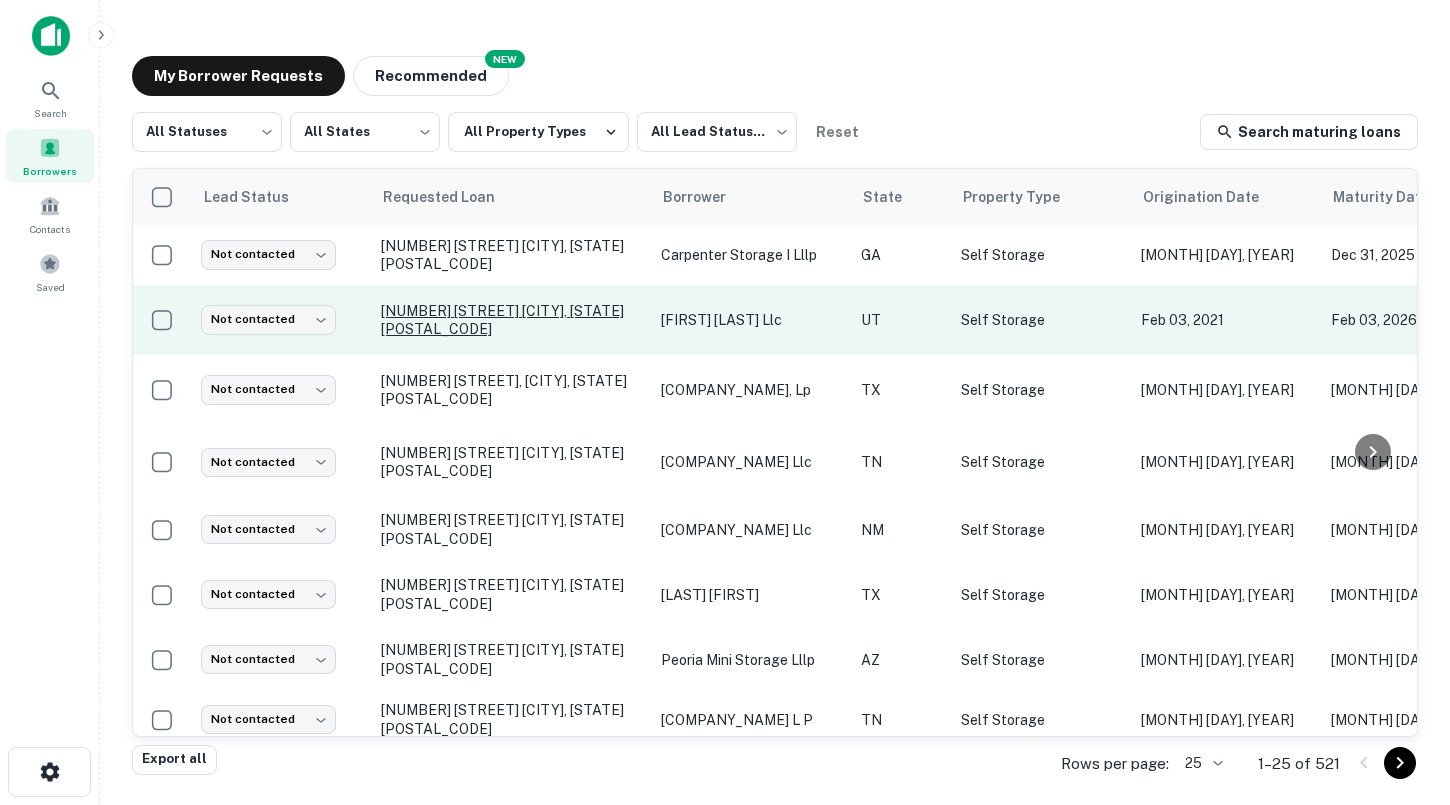 click on "[NUMBER] [STREET] [CITY], [STATE][POSTAL_CODE]" at bounding box center (511, 320) 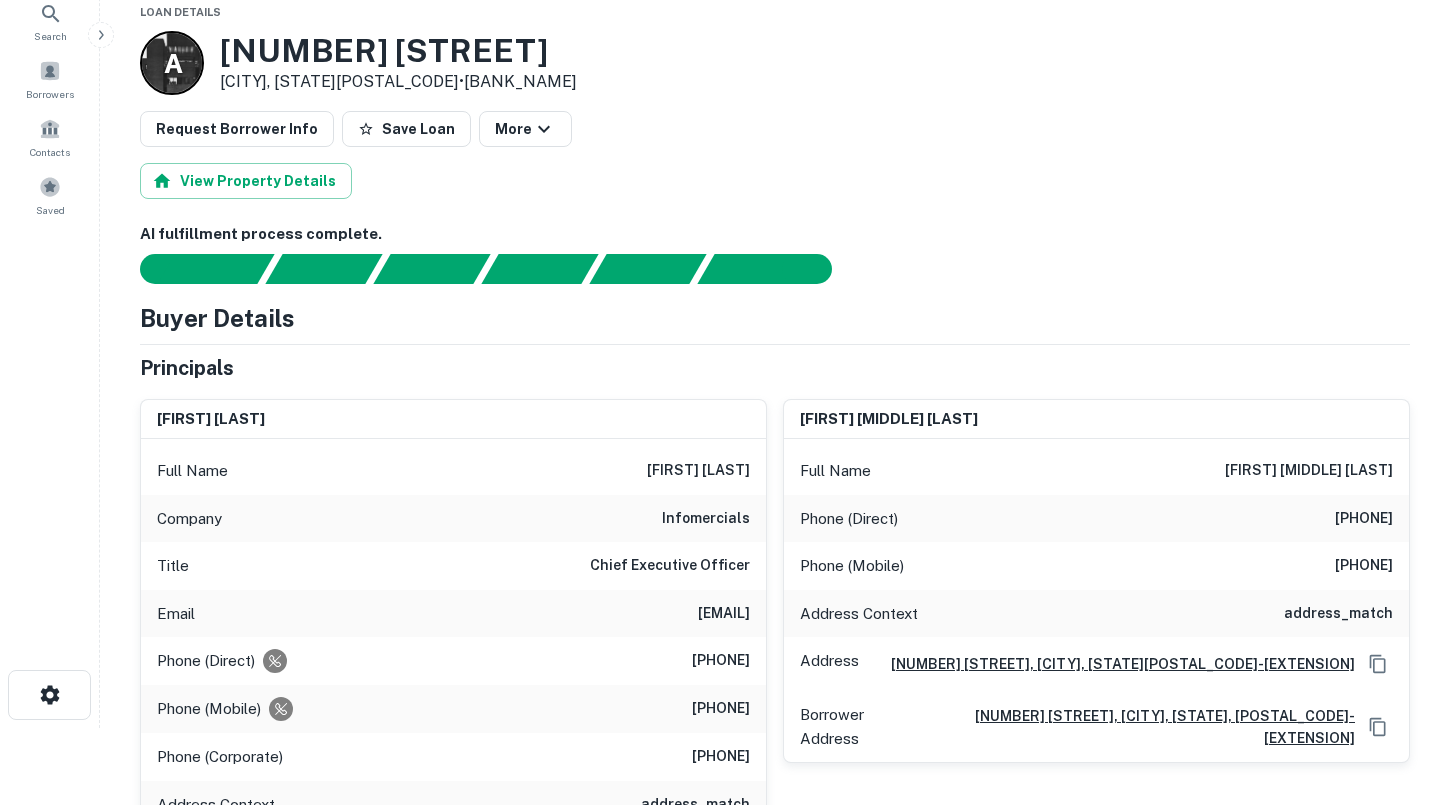 scroll, scrollTop: 85, scrollLeft: 0, axis: vertical 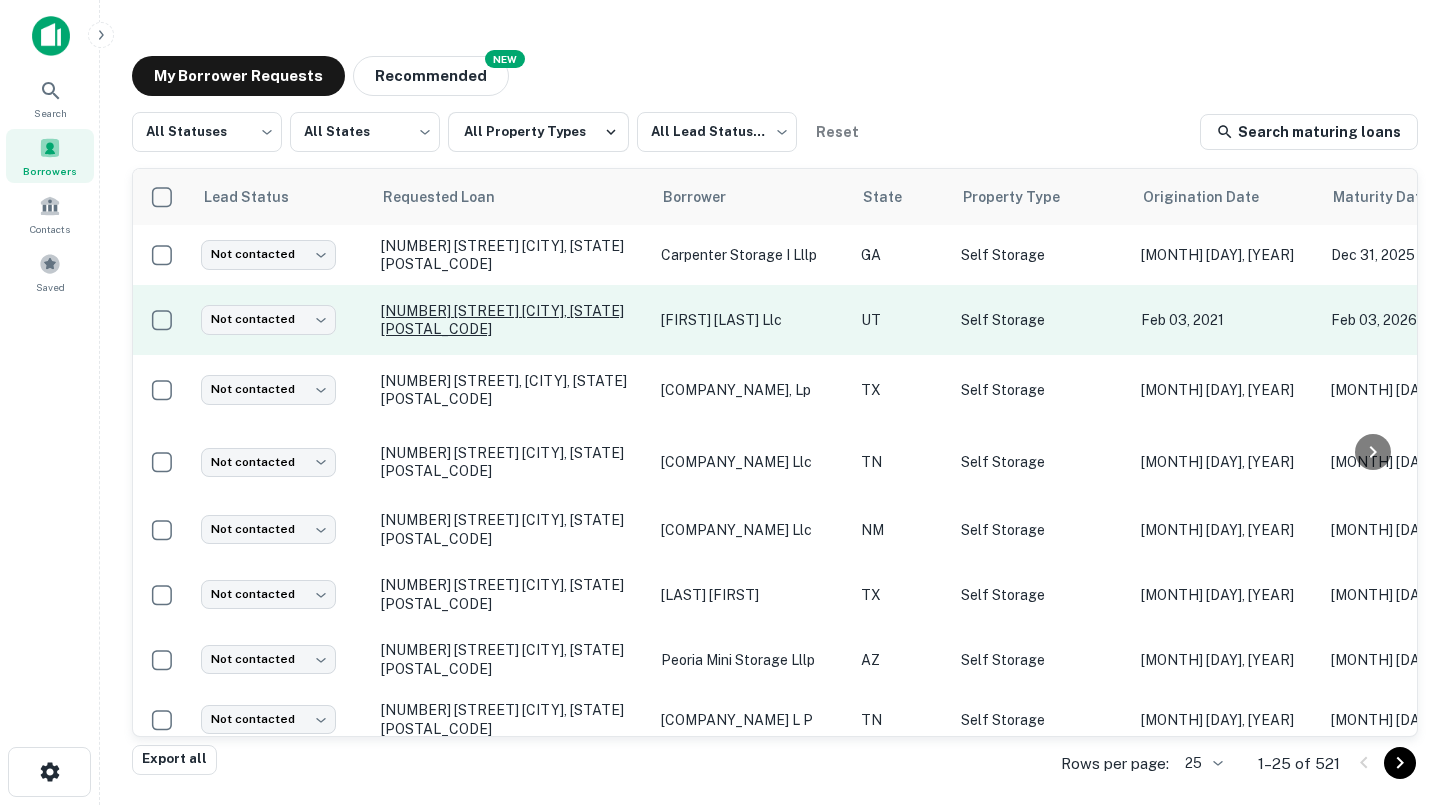 click on "[NUMBER] [STREET] [CITY], [STATE][POSTAL_CODE]" at bounding box center (511, 320) 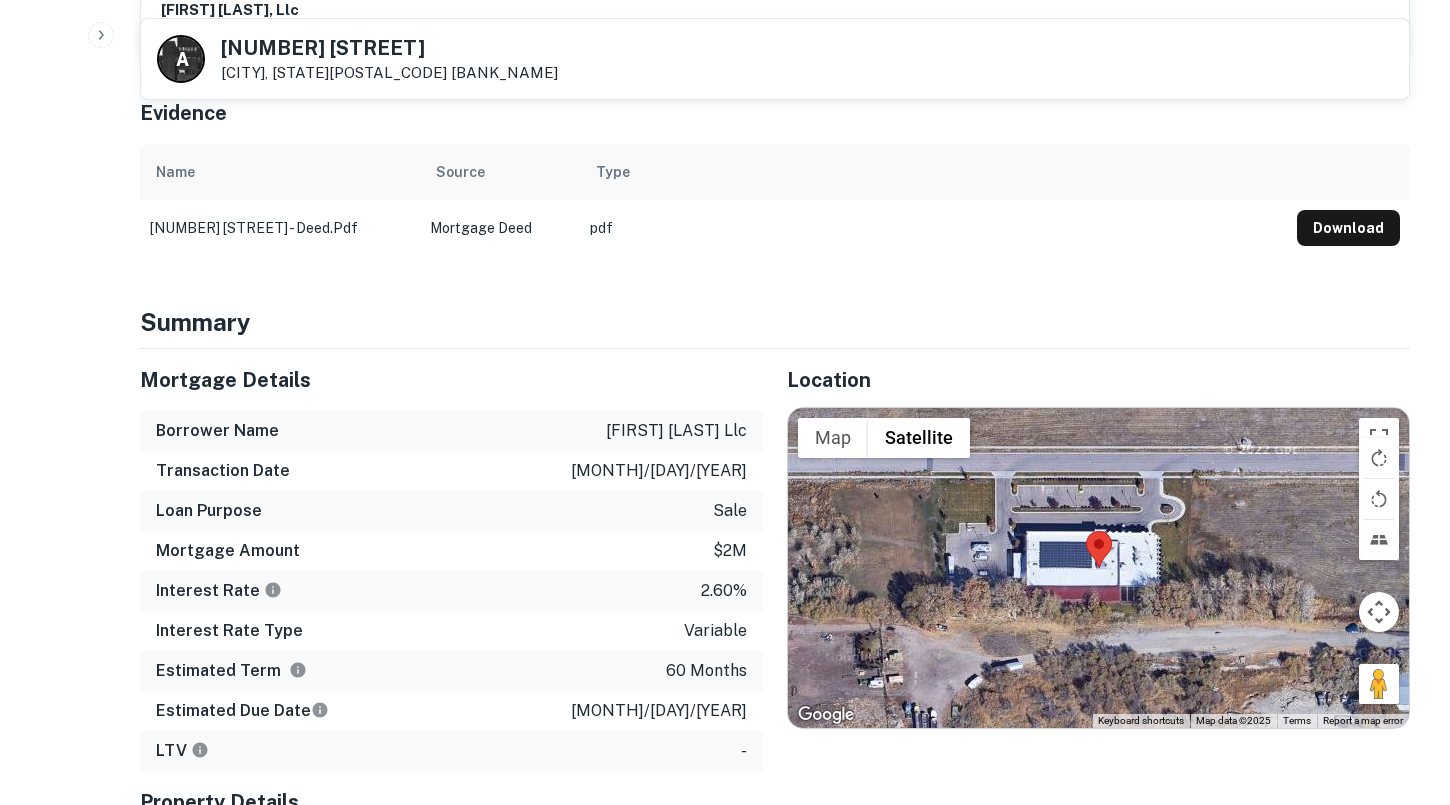 scroll, scrollTop: 1038, scrollLeft: 0, axis: vertical 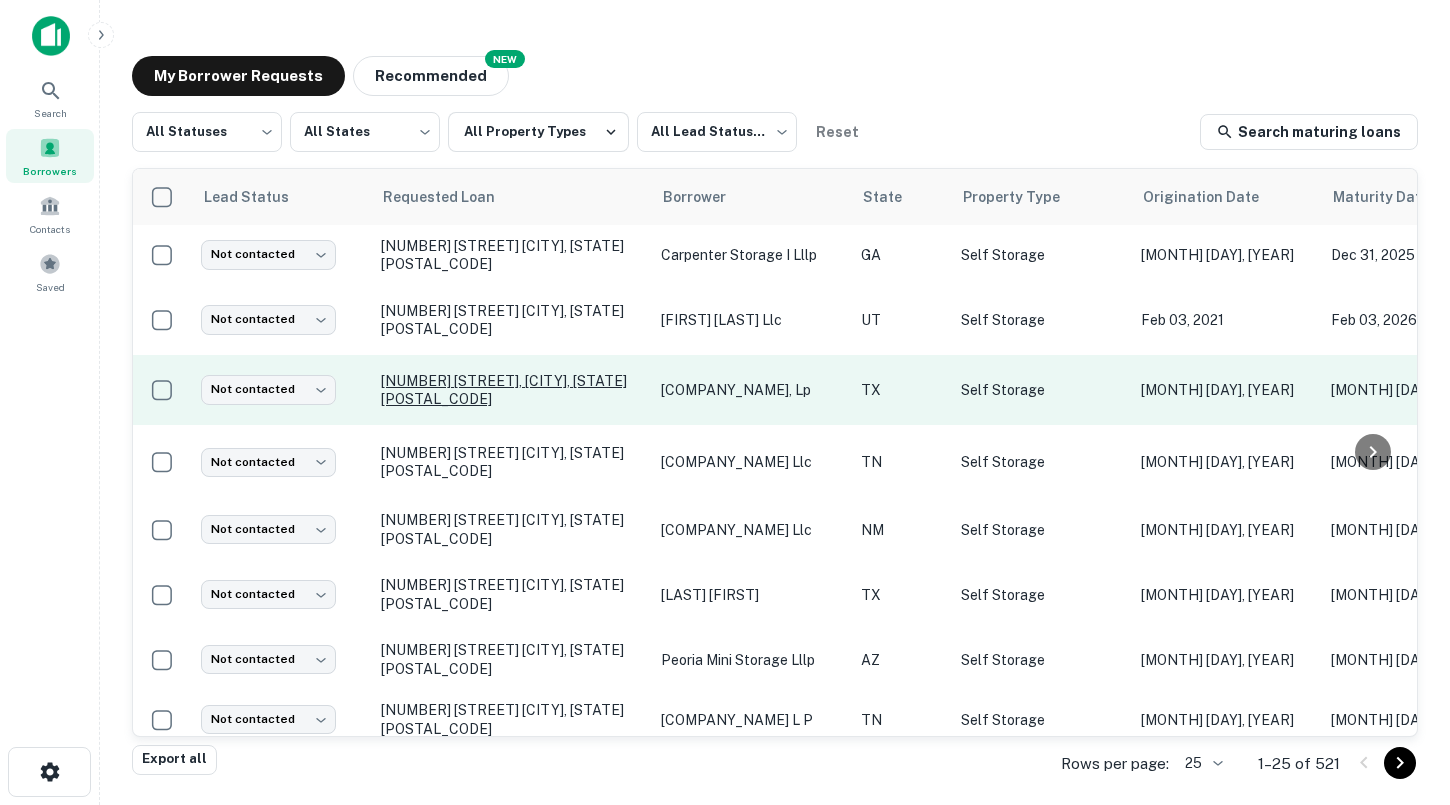 click on "[NUMBER] [STREET], [CITY], [STATE][POSTAL_CODE]" at bounding box center (511, 390) 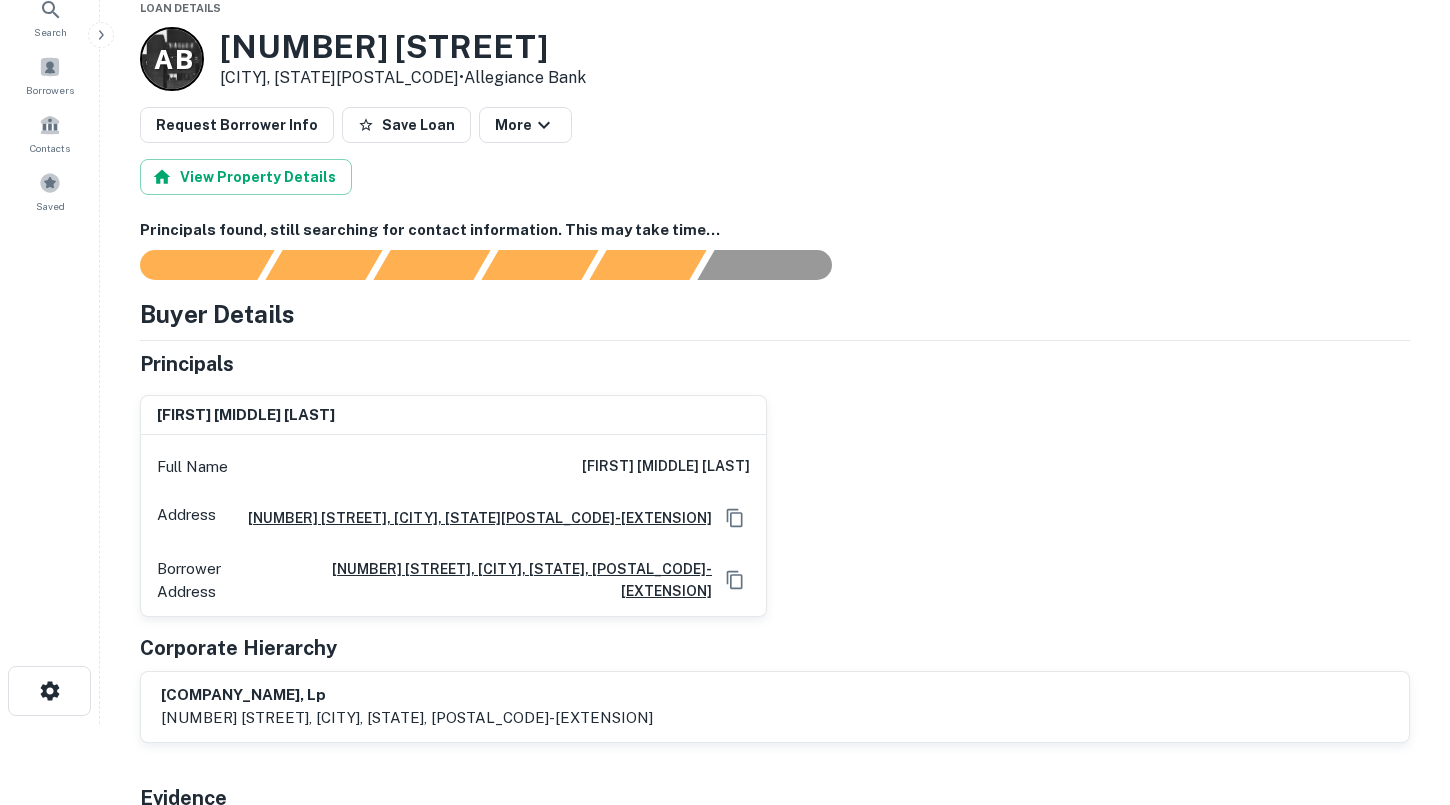 scroll, scrollTop: 90, scrollLeft: 0, axis: vertical 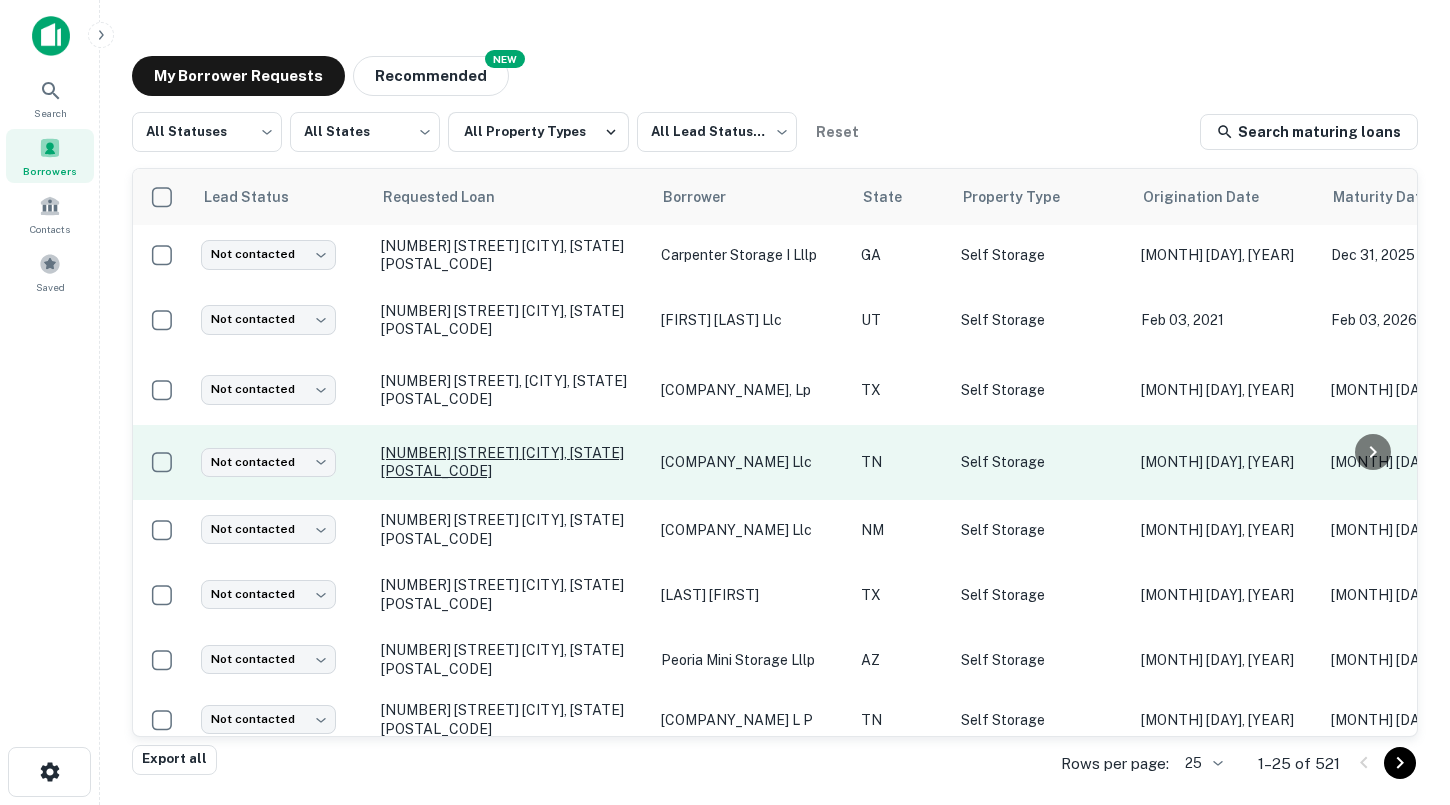 click on "[NUMBER] [STREET] [CITY], [STATE][POSTAL_CODE]" at bounding box center (511, 462) 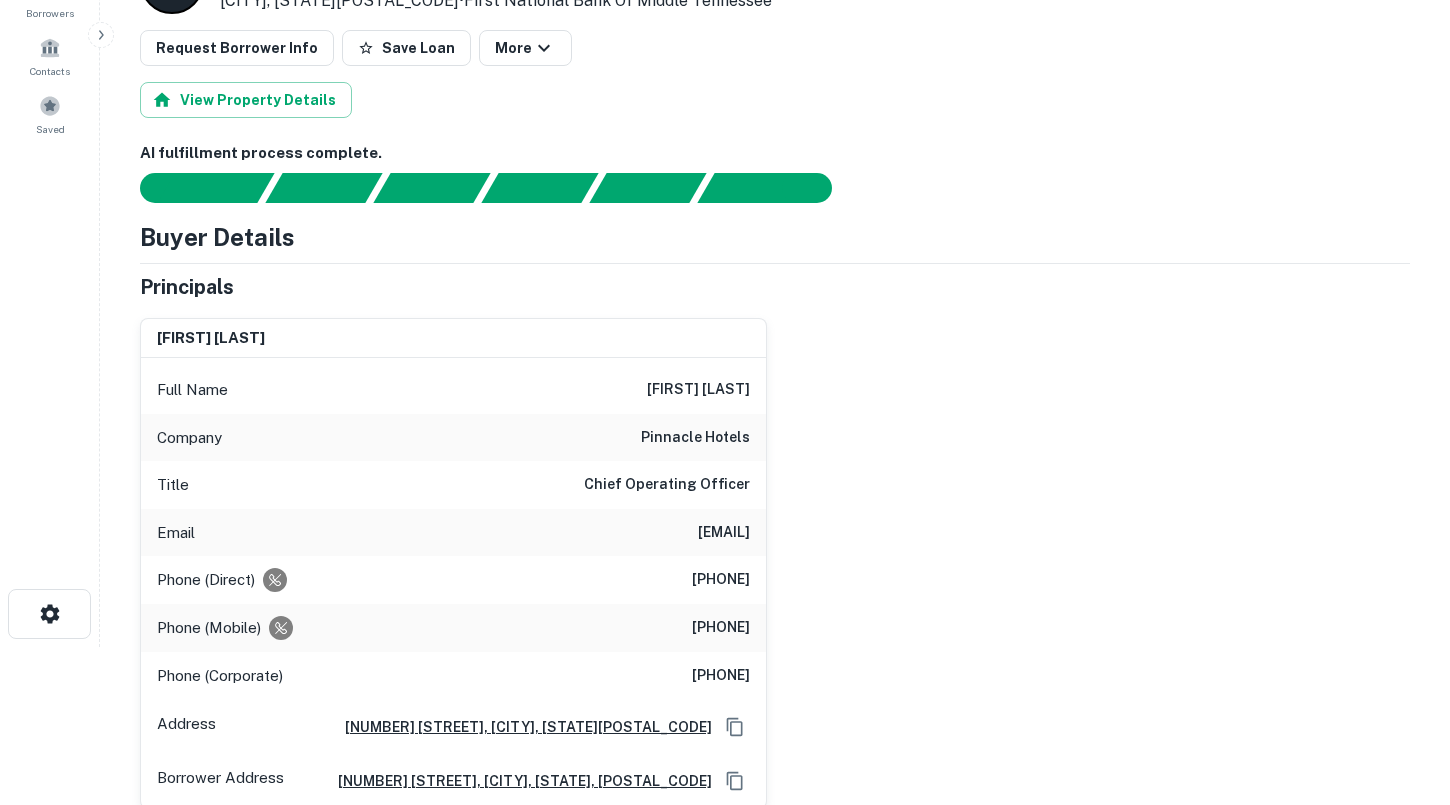 scroll, scrollTop: 163, scrollLeft: 0, axis: vertical 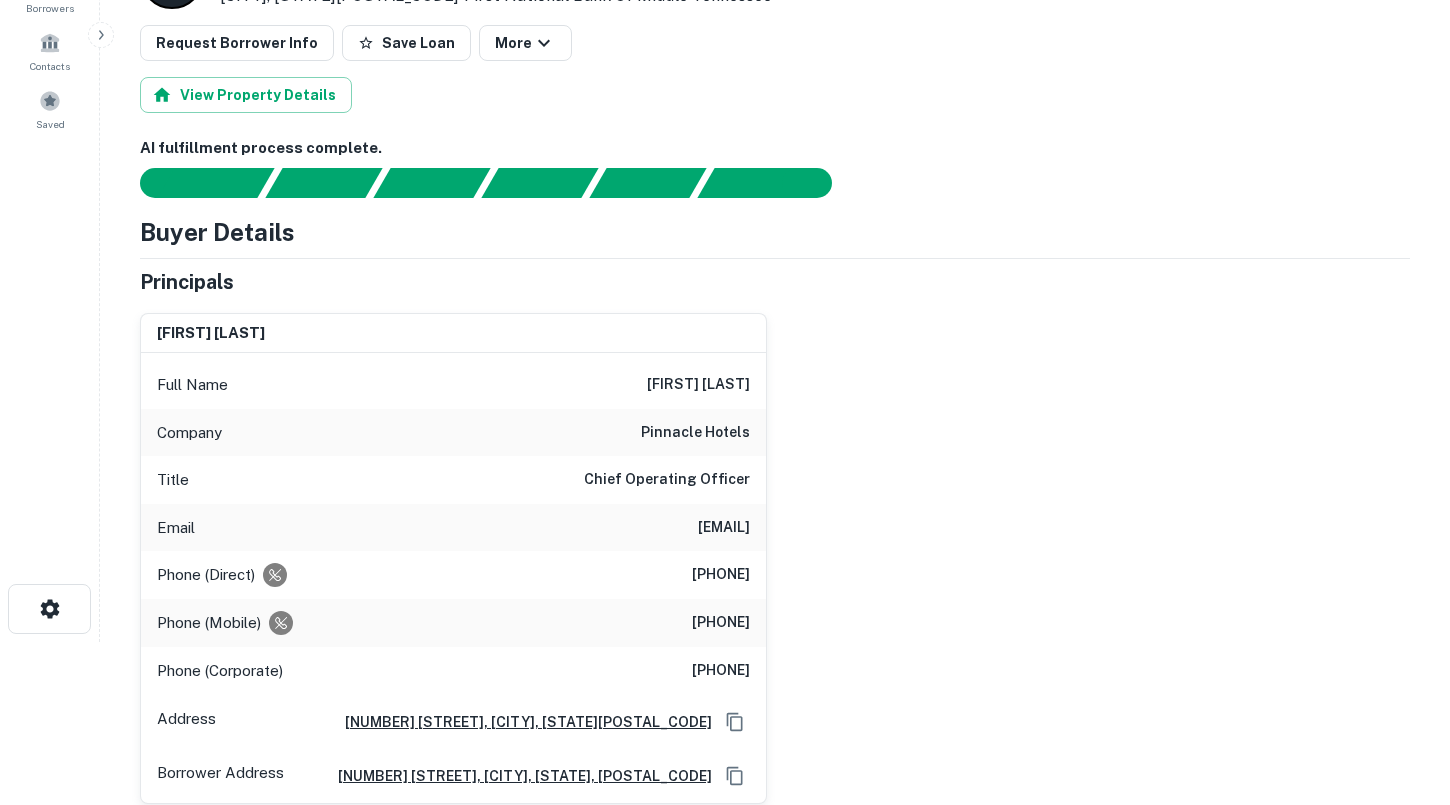 drag, startPoint x: 583, startPoint y: 526, endPoint x: 753, endPoint y: 521, distance: 170.07352 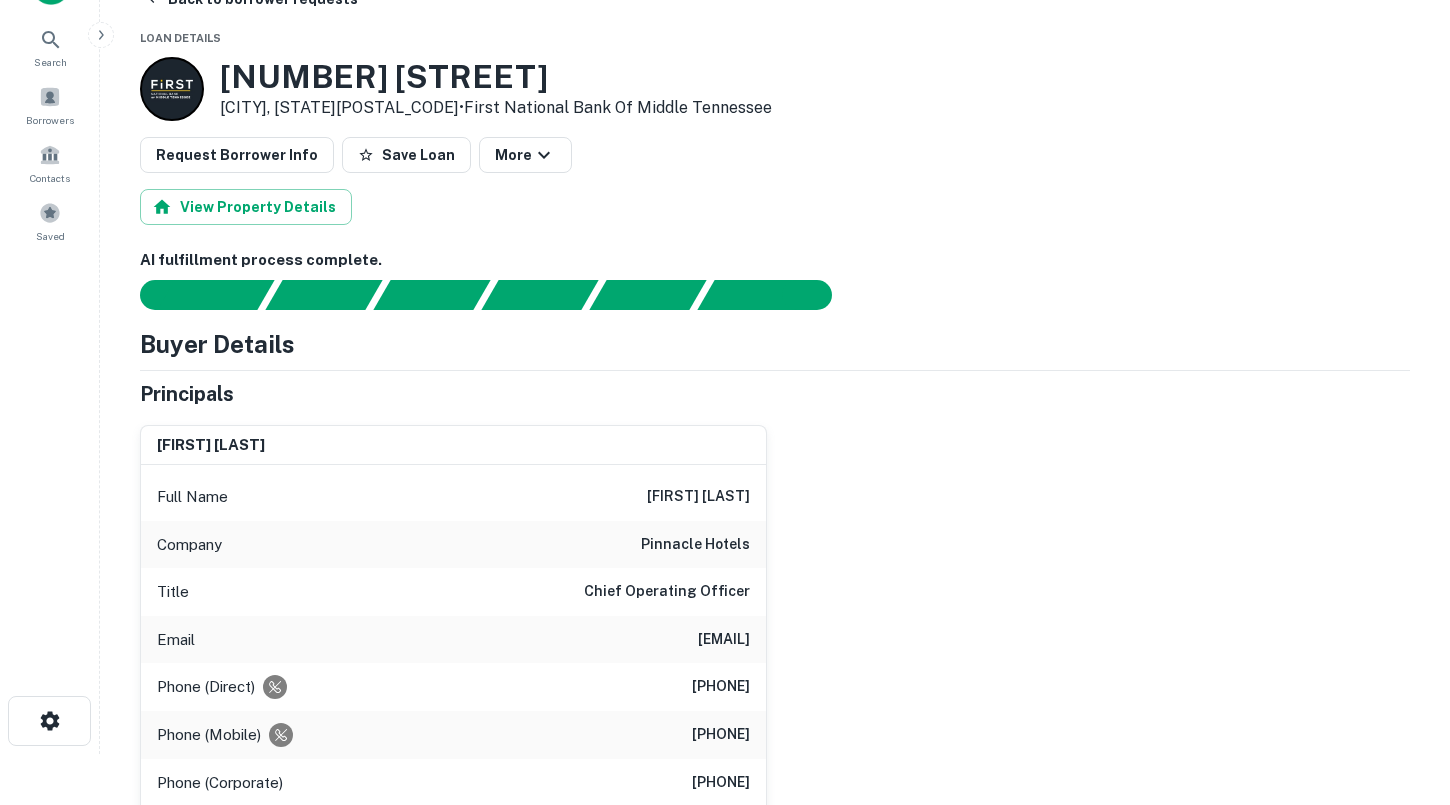scroll, scrollTop: 48, scrollLeft: 0, axis: vertical 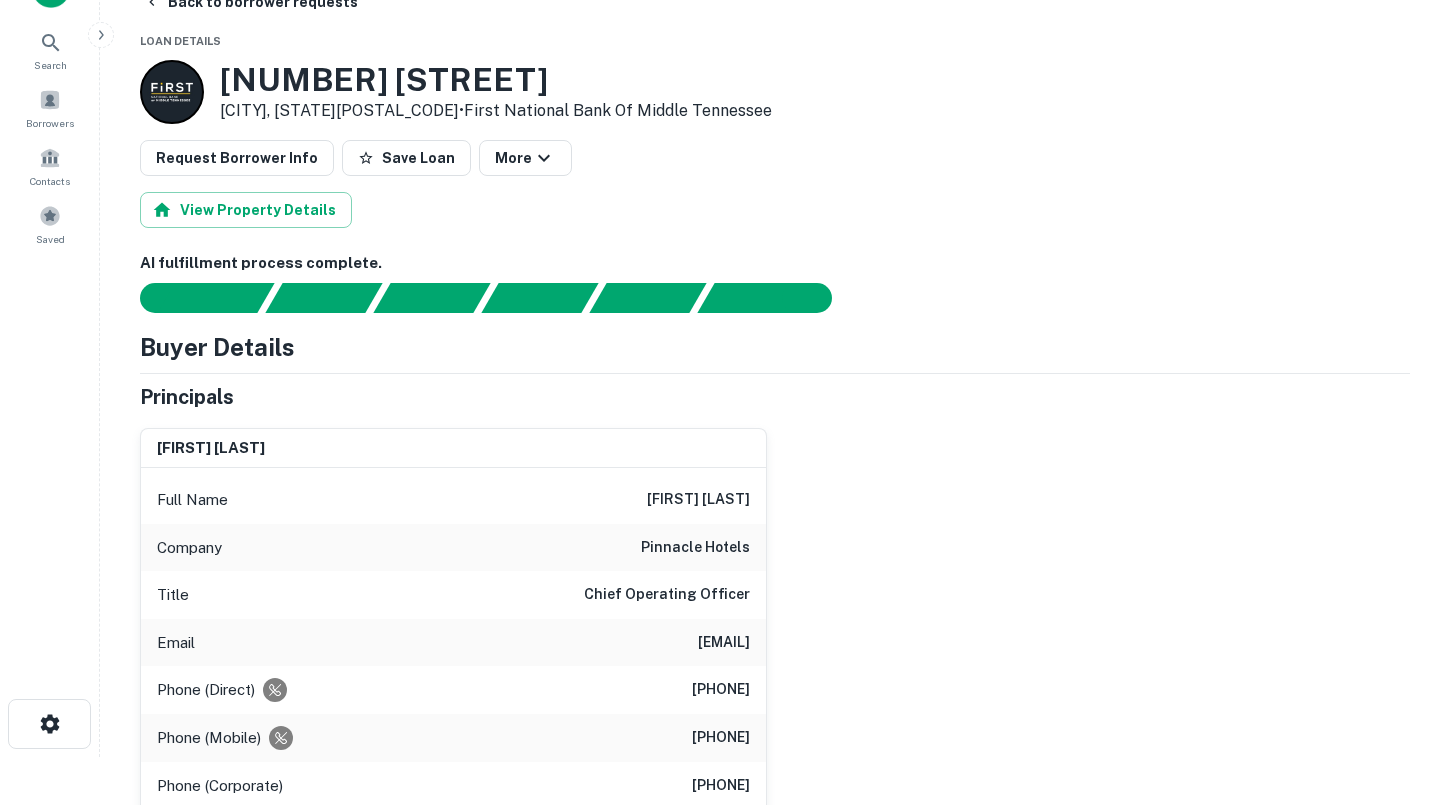 drag, startPoint x: 315, startPoint y: 112, endPoint x: 242, endPoint y: 86, distance: 77.491936 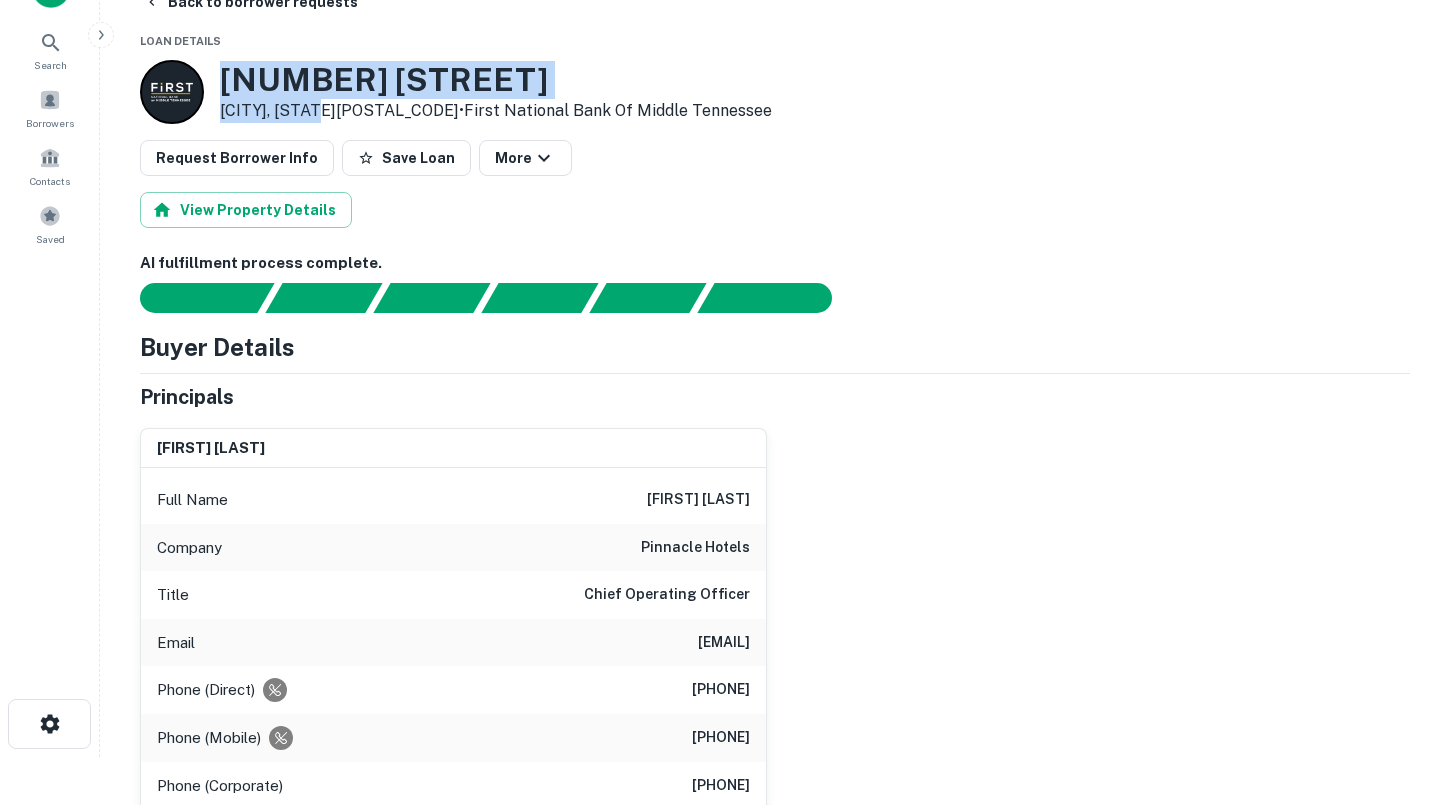 drag, startPoint x: 226, startPoint y: 81, endPoint x: 321, endPoint y: 109, distance: 99.0404 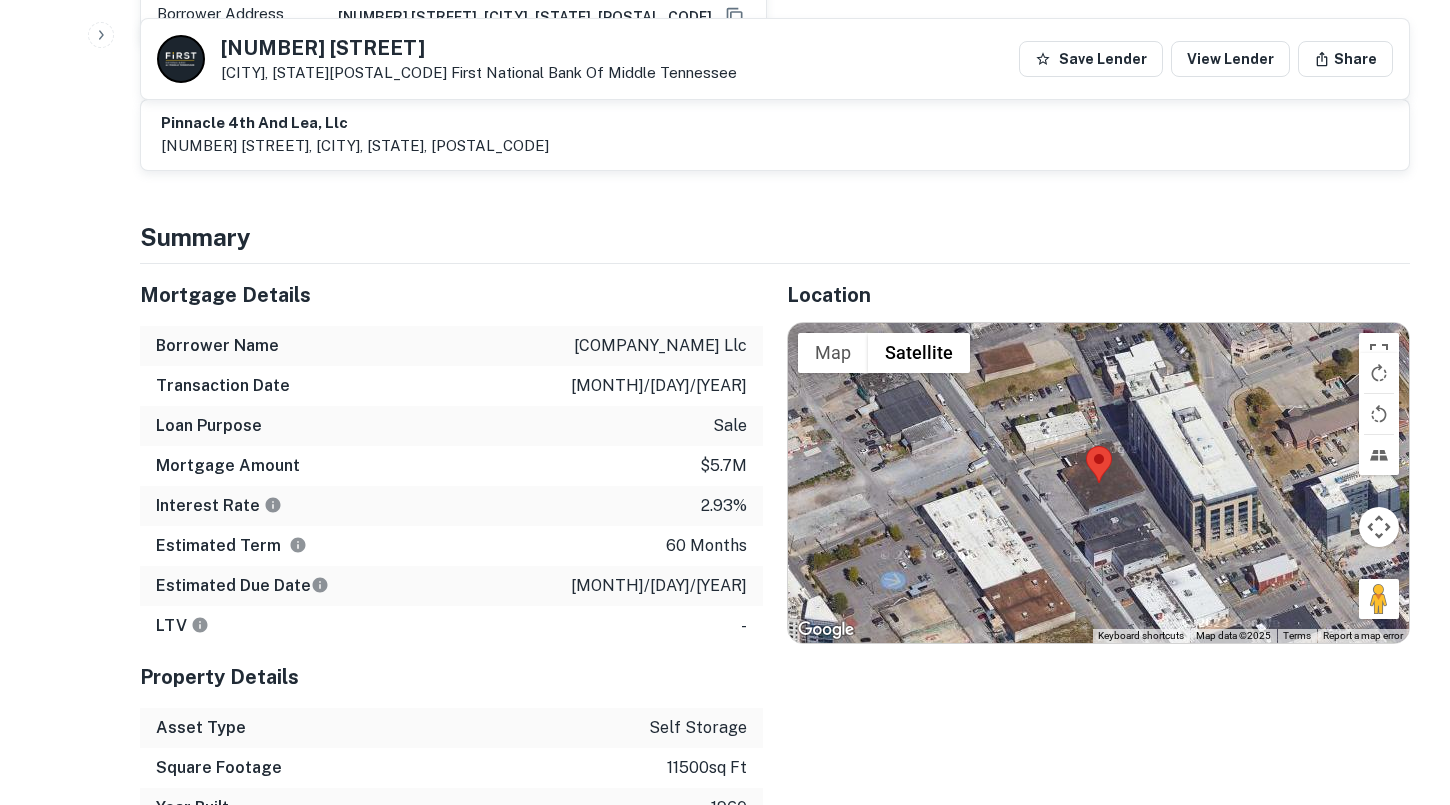 scroll, scrollTop: 859, scrollLeft: 0, axis: vertical 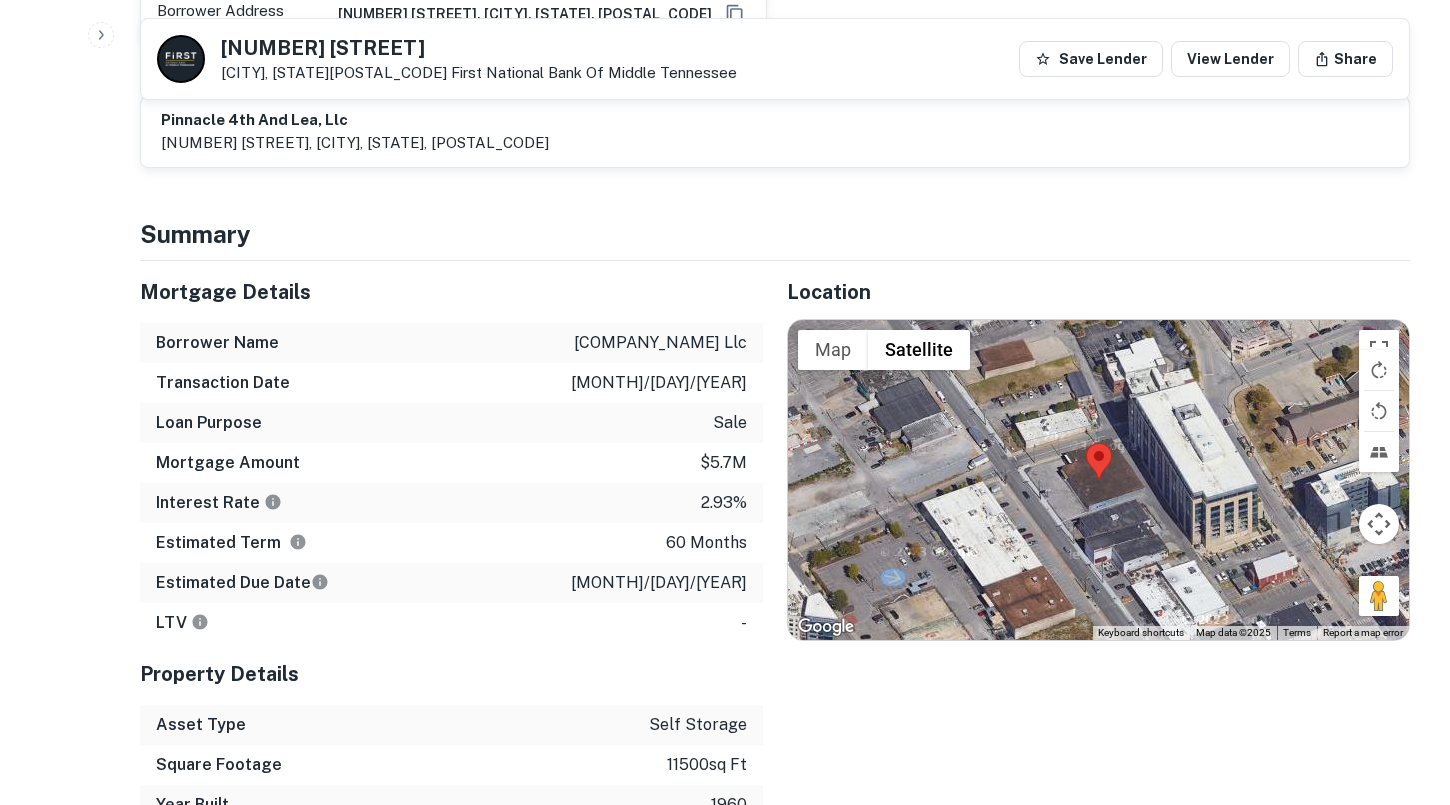 drag, startPoint x: 586, startPoint y: 342, endPoint x: 749, endPoint y: 347, distance: 163.07668 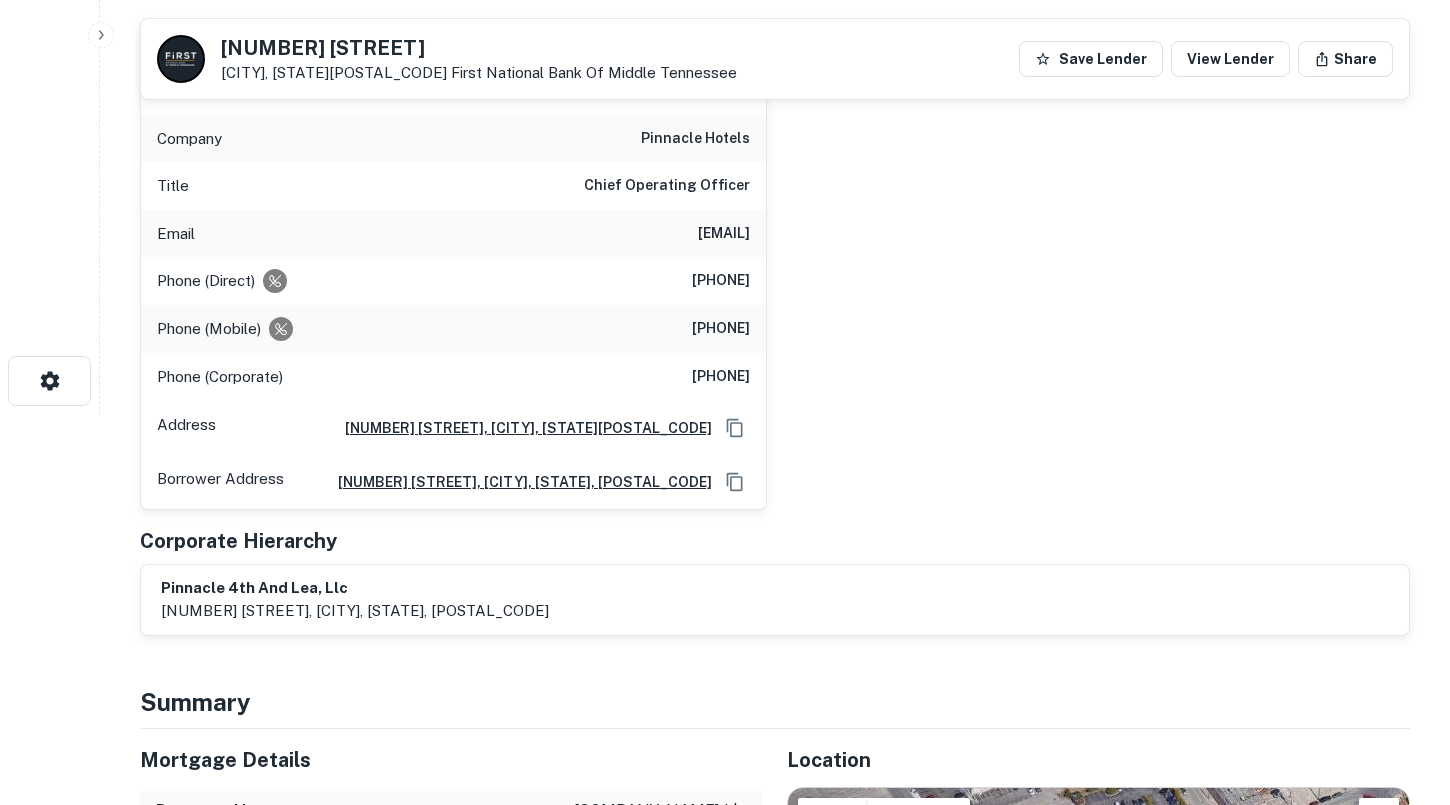 scroll, scrollTop: 443, scrollLeft: 0, axis: vertical 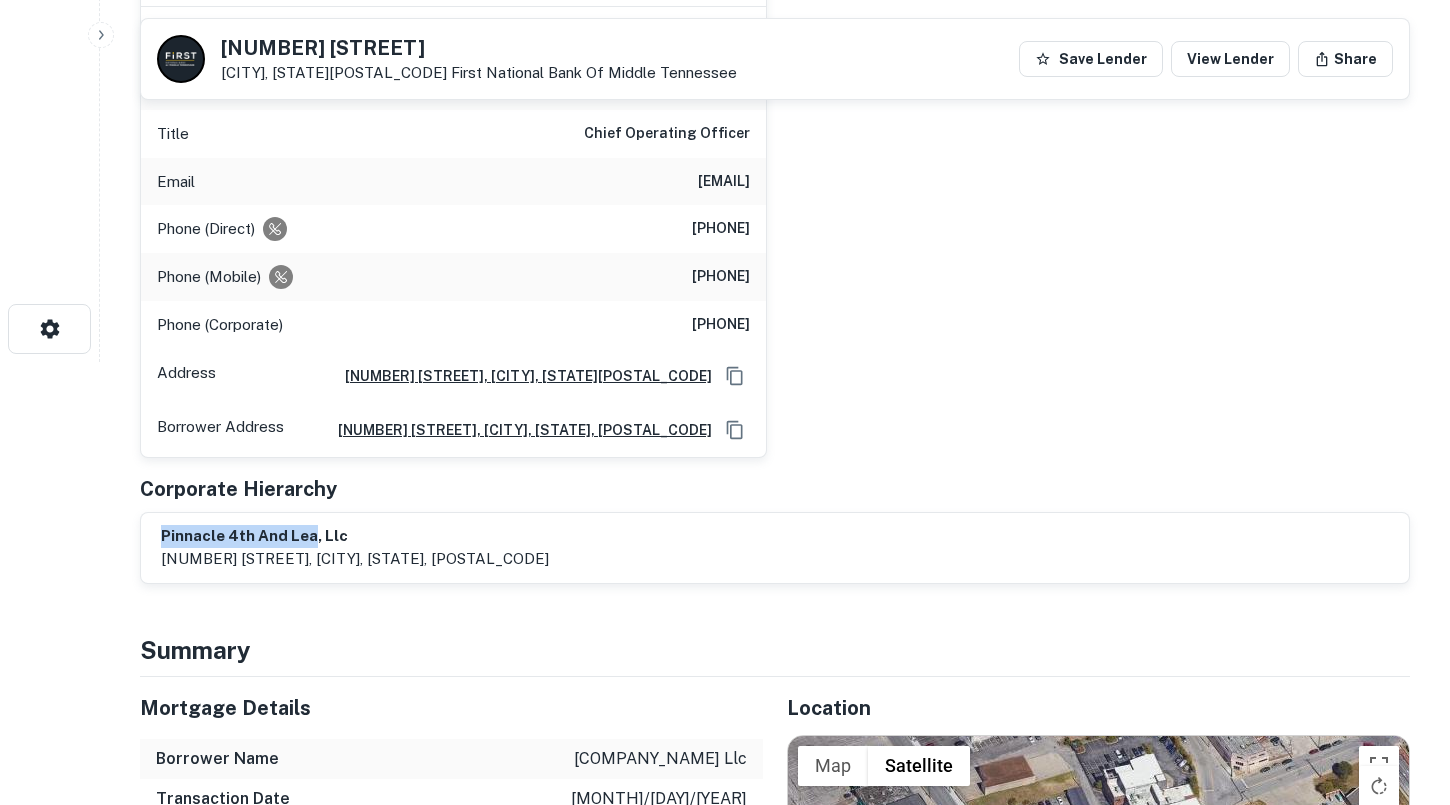 drag, startPoint x: 310, startPoint y: 537, endPoint x: 159, endPoint y: 535, distance: 151.01324 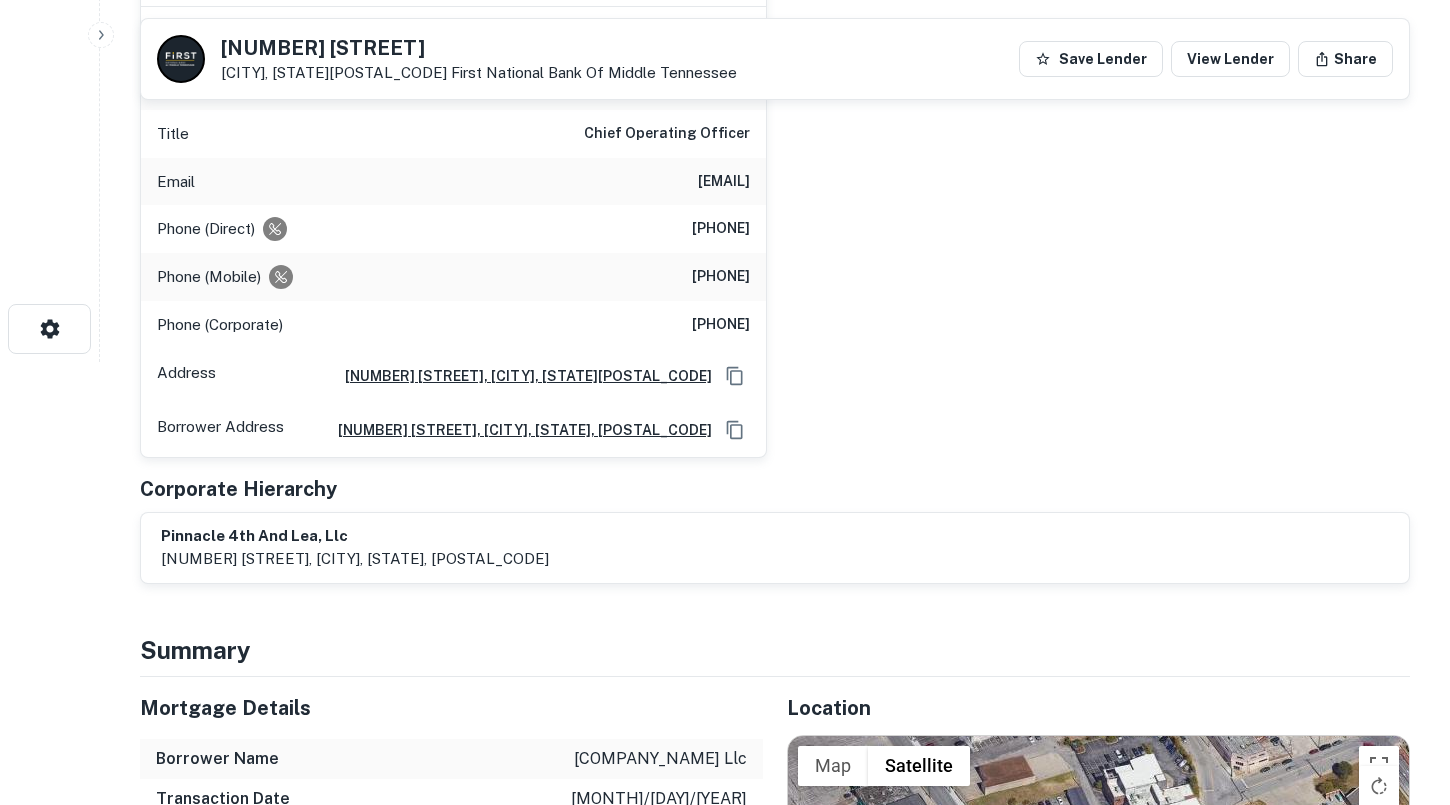 click on "[NUMBER] [STREET], [CITY], [STATE], [POSTAL_CODE]" at bounding box center (355, 559) 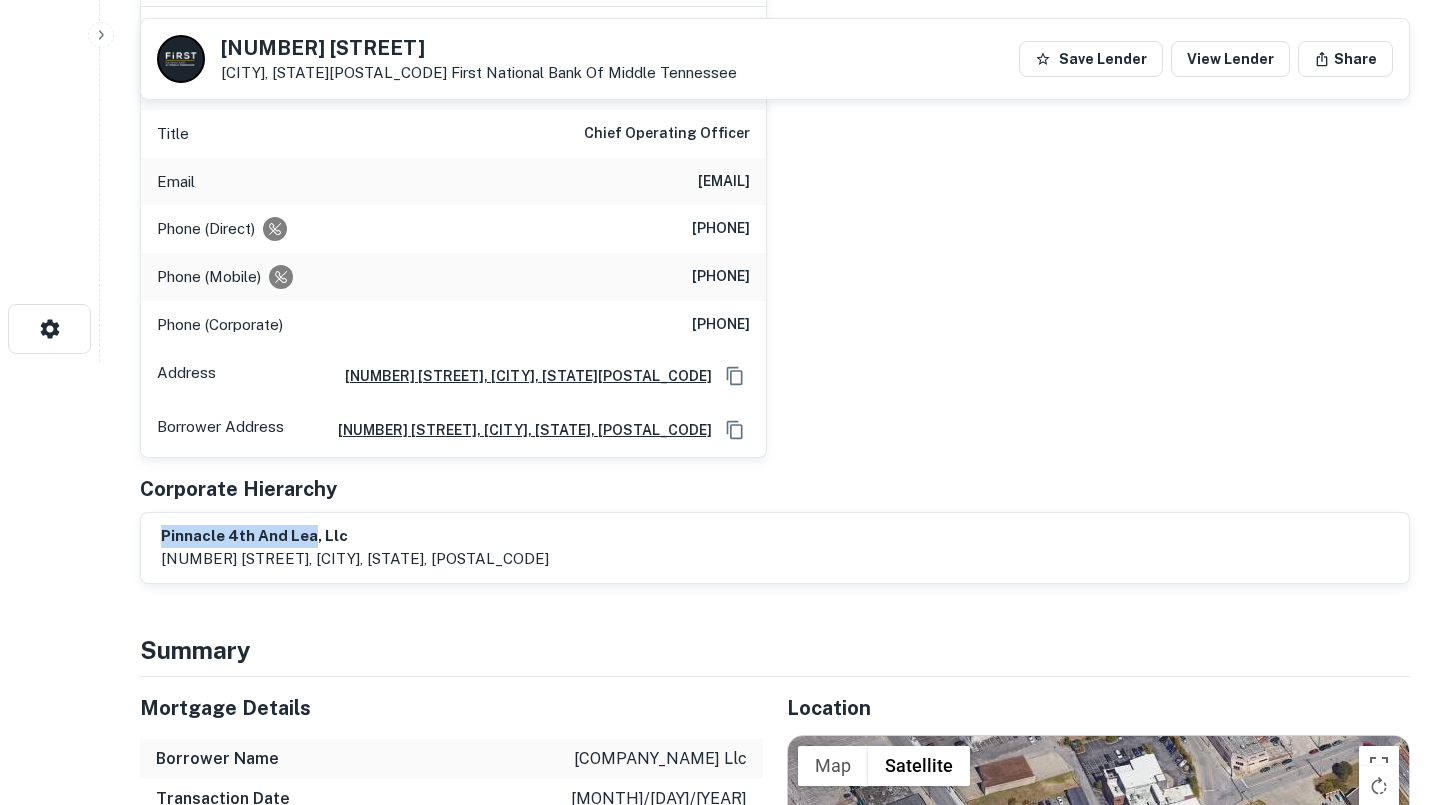 drag, startPoint x: 162, startPoint y: 531, endPoint x: 309, endPoint y: 528, distance: 147.03061 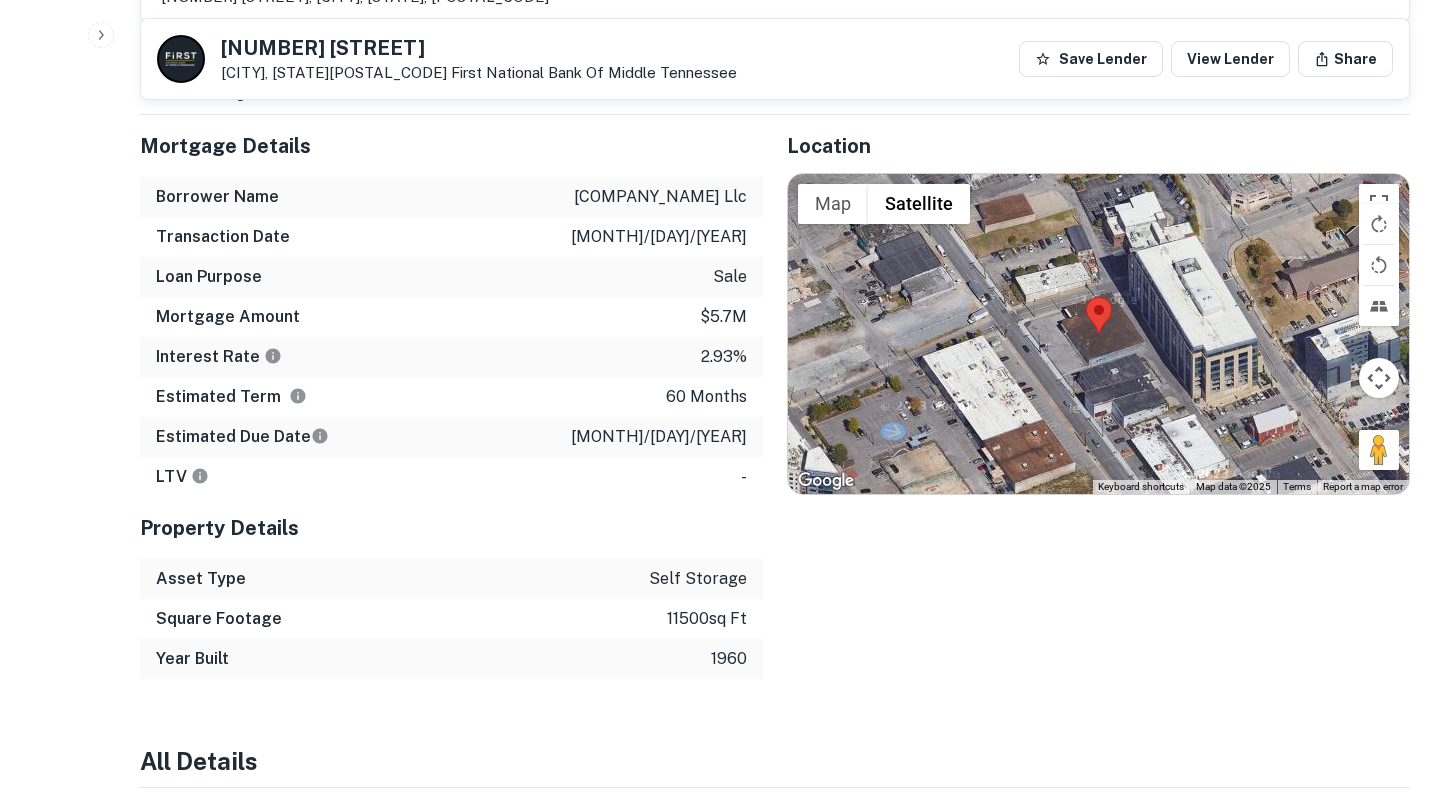 scroll, scrollTop: 1004, scrollLeft: 0, axis: vertical 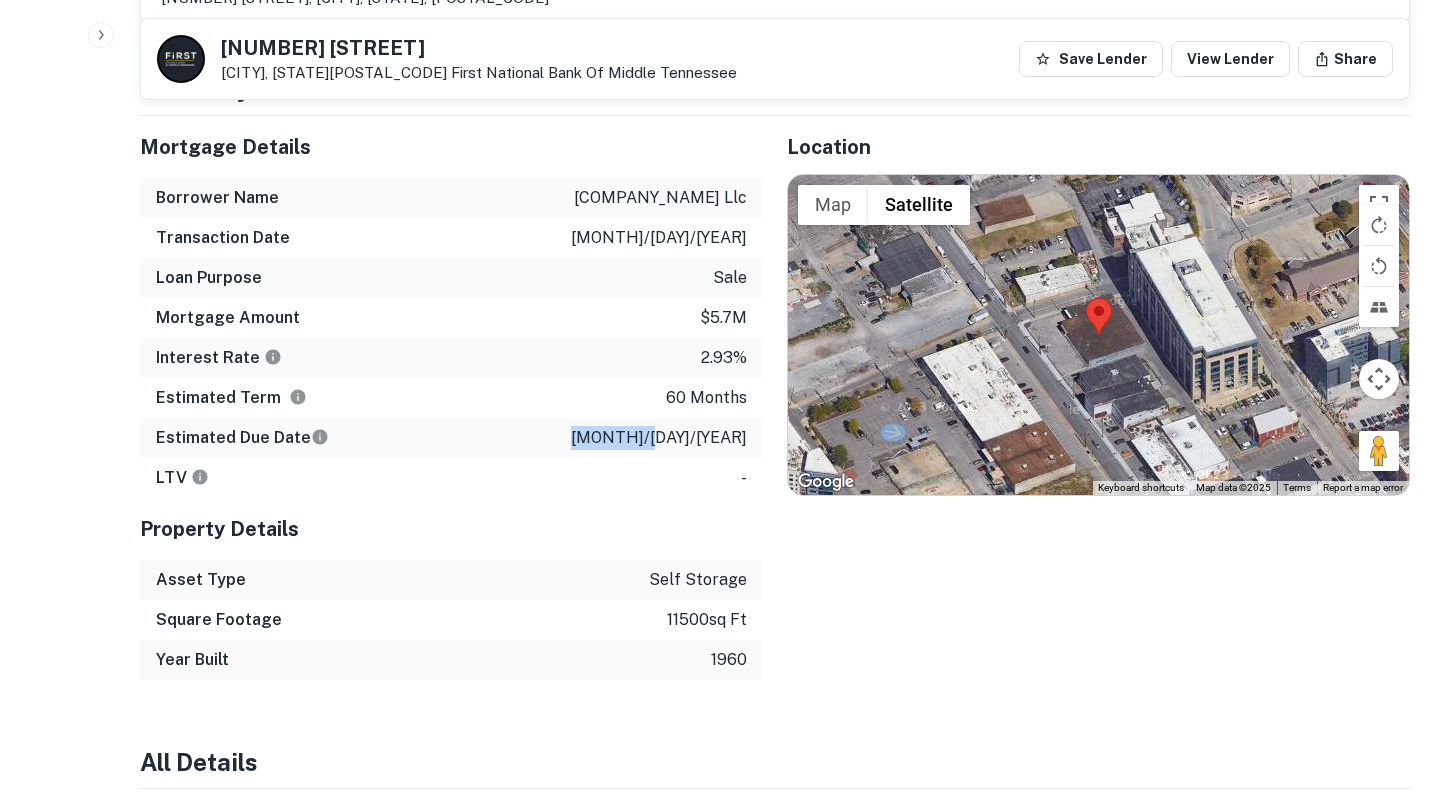 drag, startPoint x: 672, startPoint y: 462, endPoint x: 745, endPoint y: 462, distance: 73 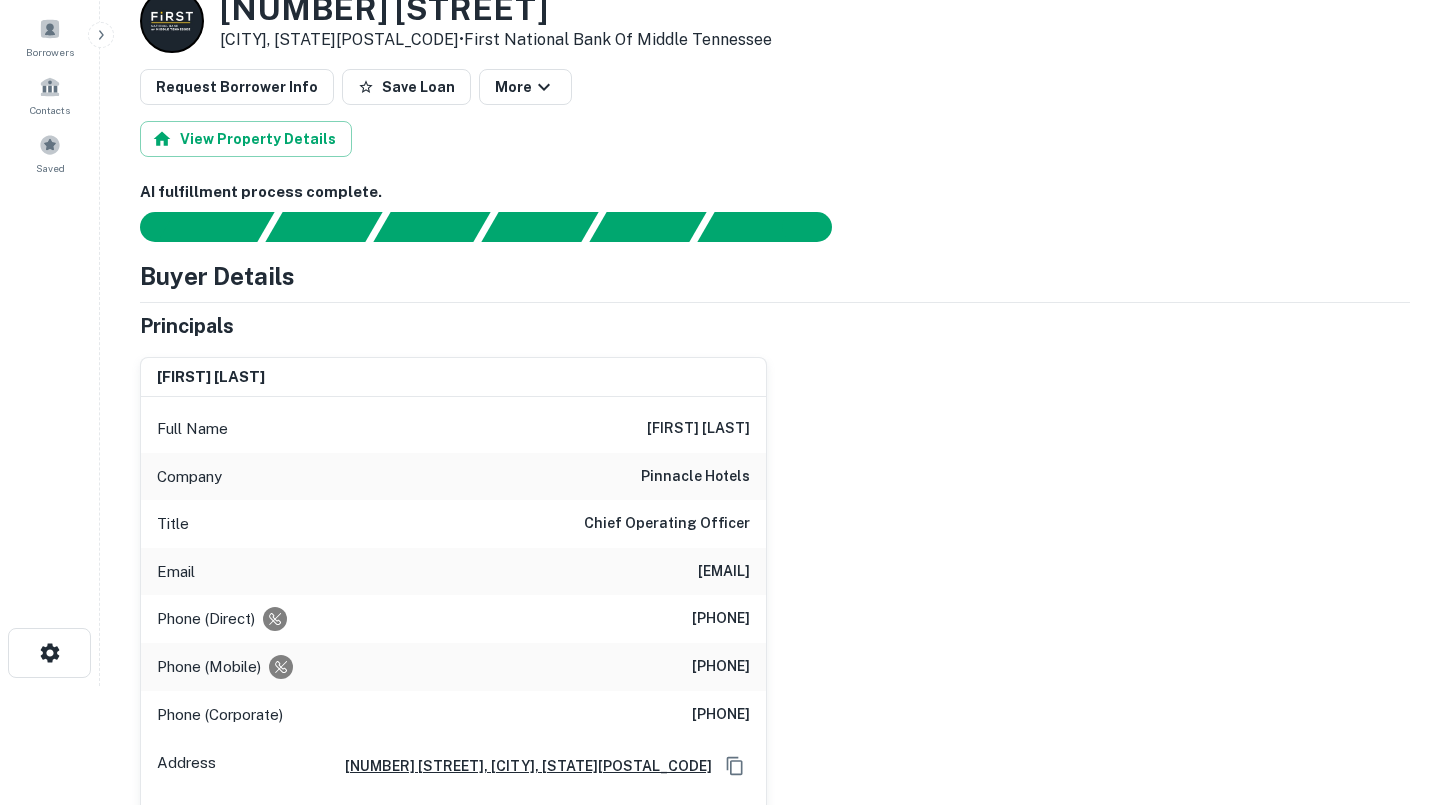 scroll, scrollTop: 137, scrollLeft: 0, axis: vertical 